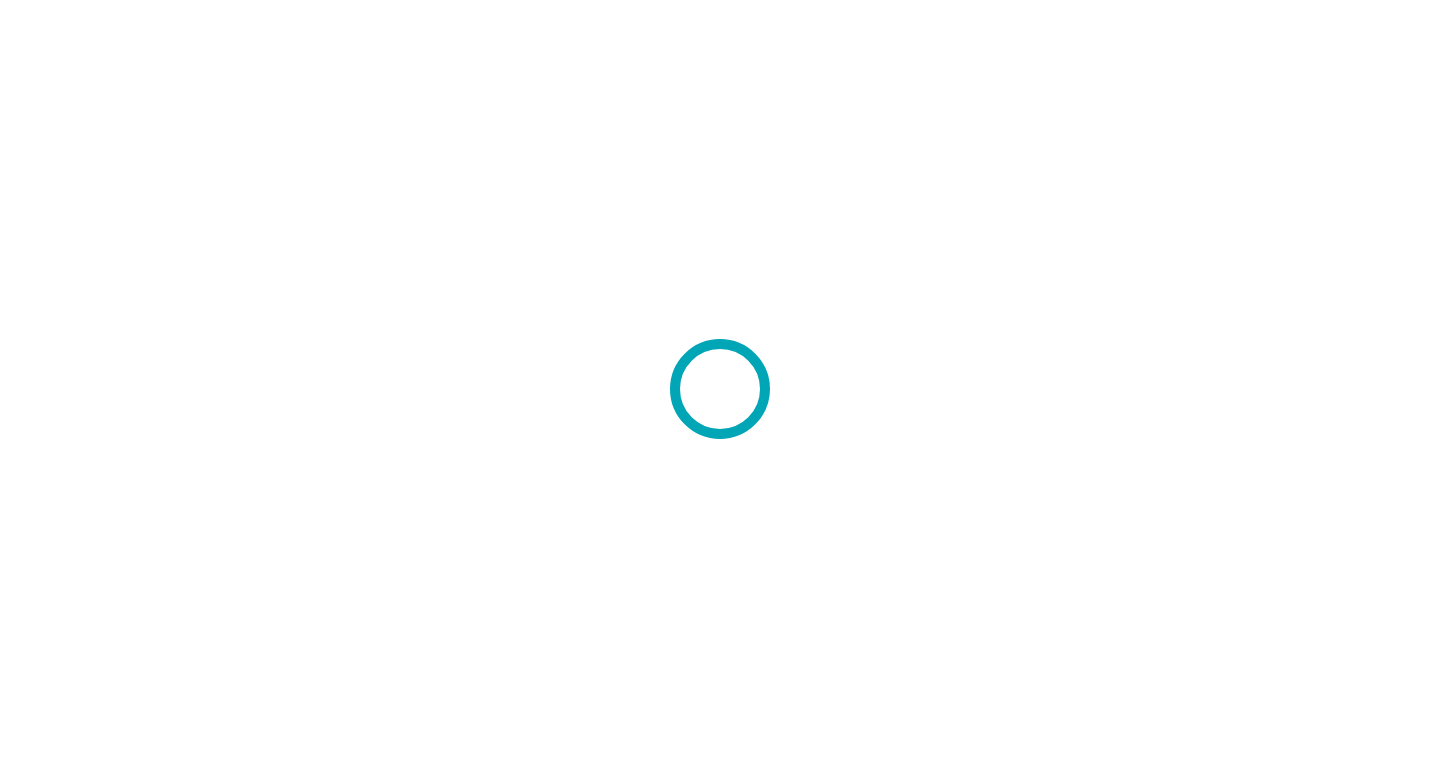 scroll, scrollTop: 0, scrollLeft: 0, axis: both 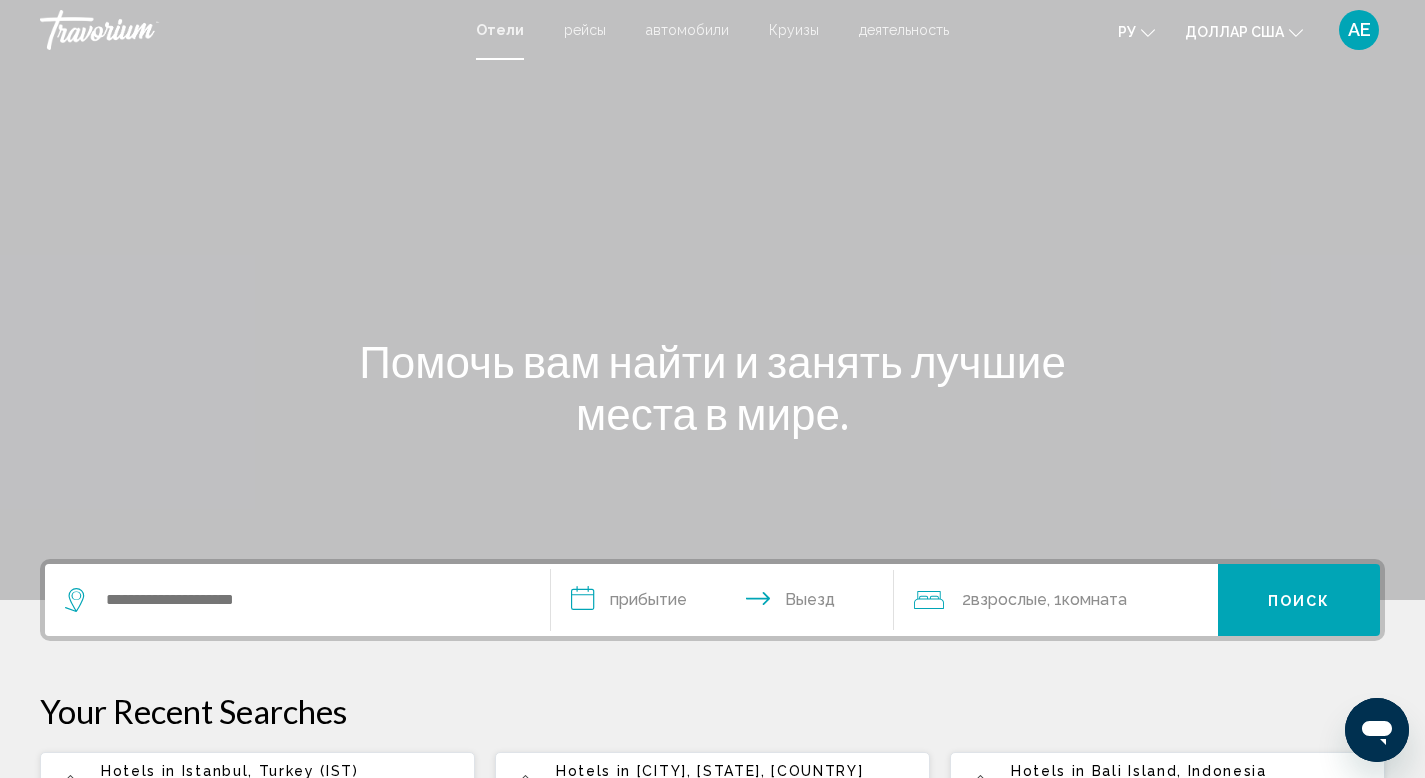 click on "рейсы" at bounding box center (585, 30) 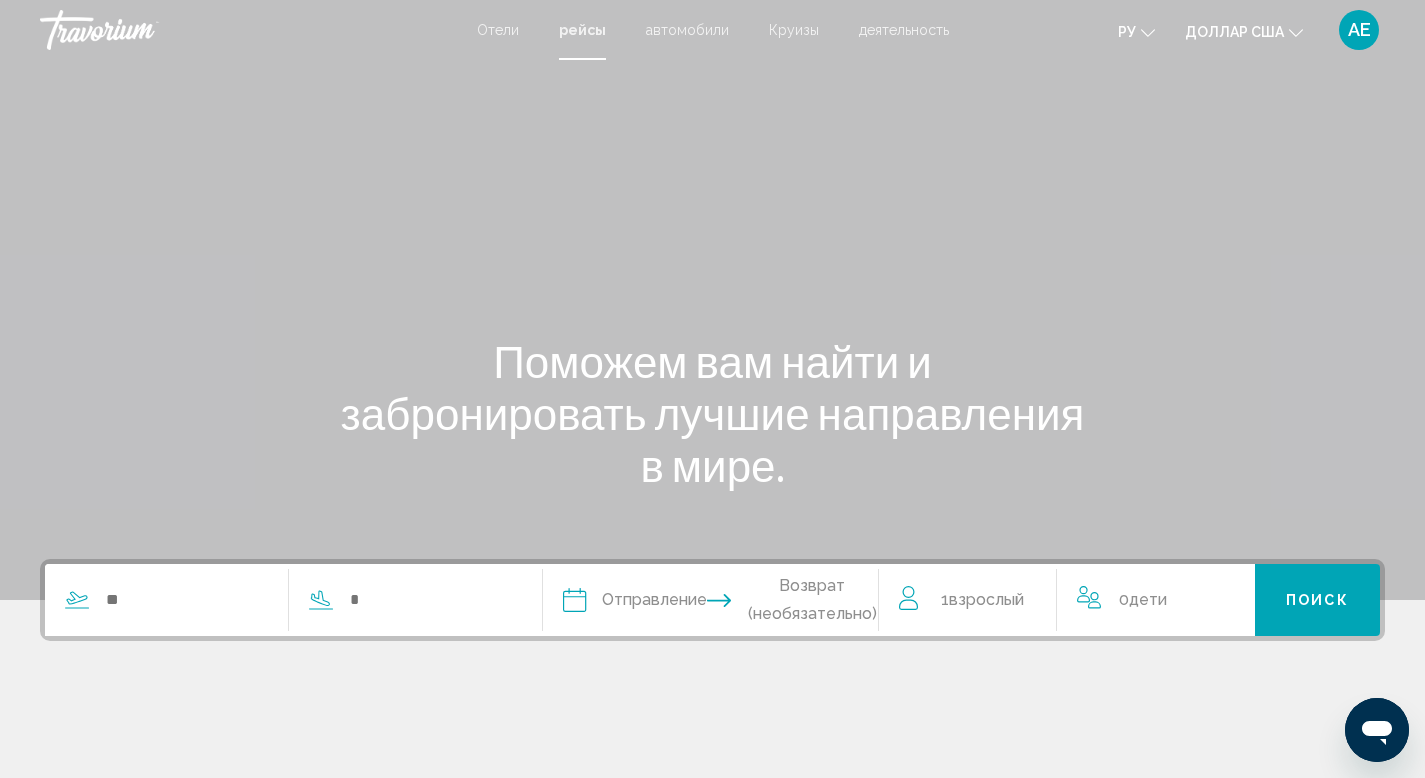 click on "автомобили" at bounding box center [687, 30] 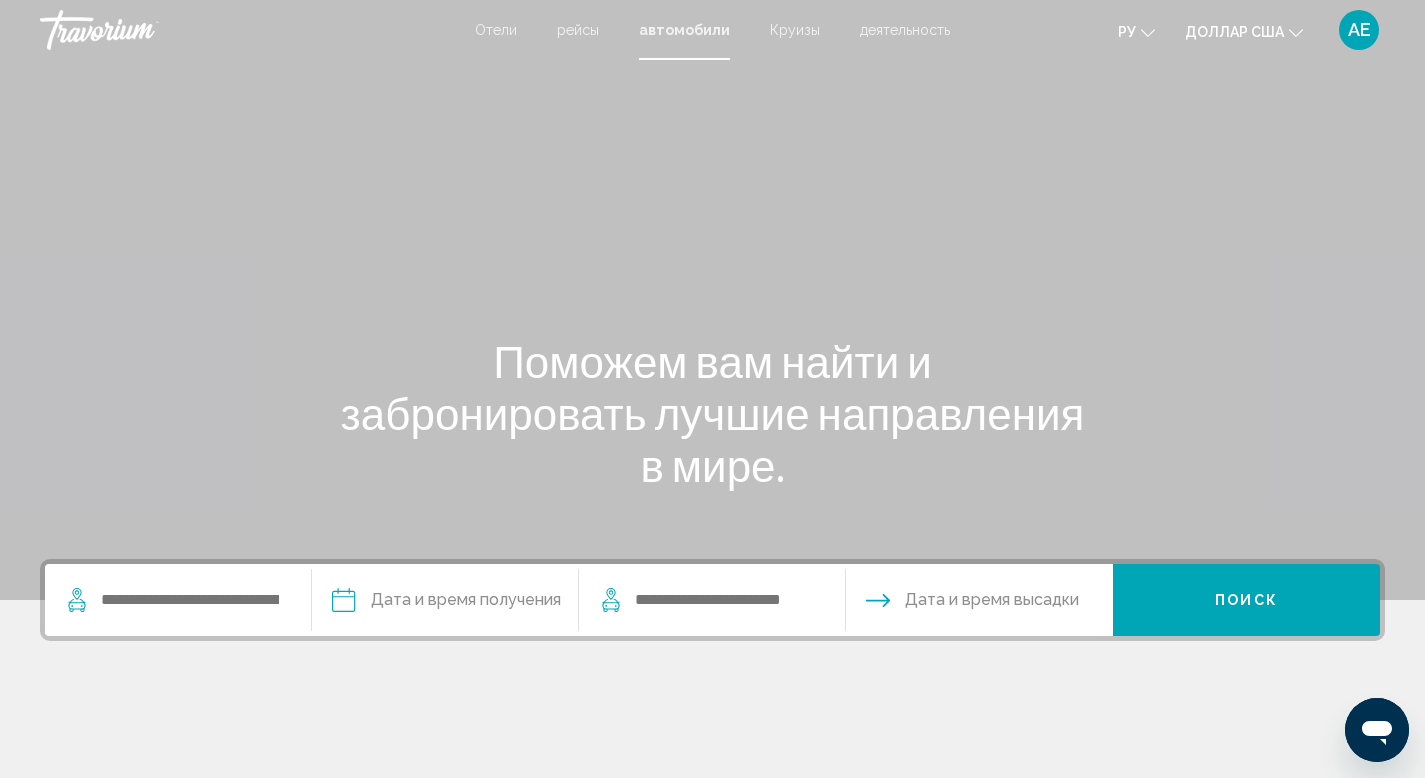 click on "Круизы" at bounding box center (795, 30) 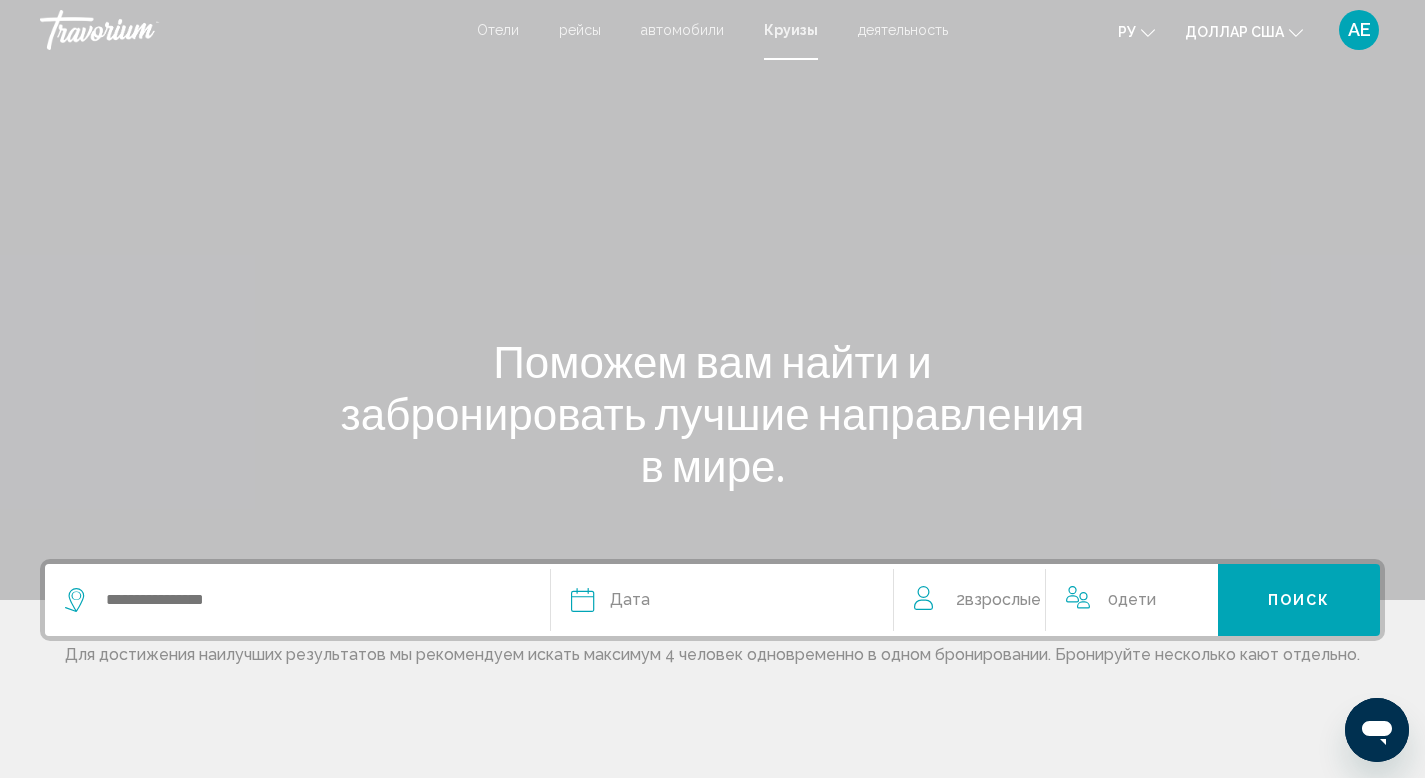 click on "деятельность" at bounding box center [903, 30] 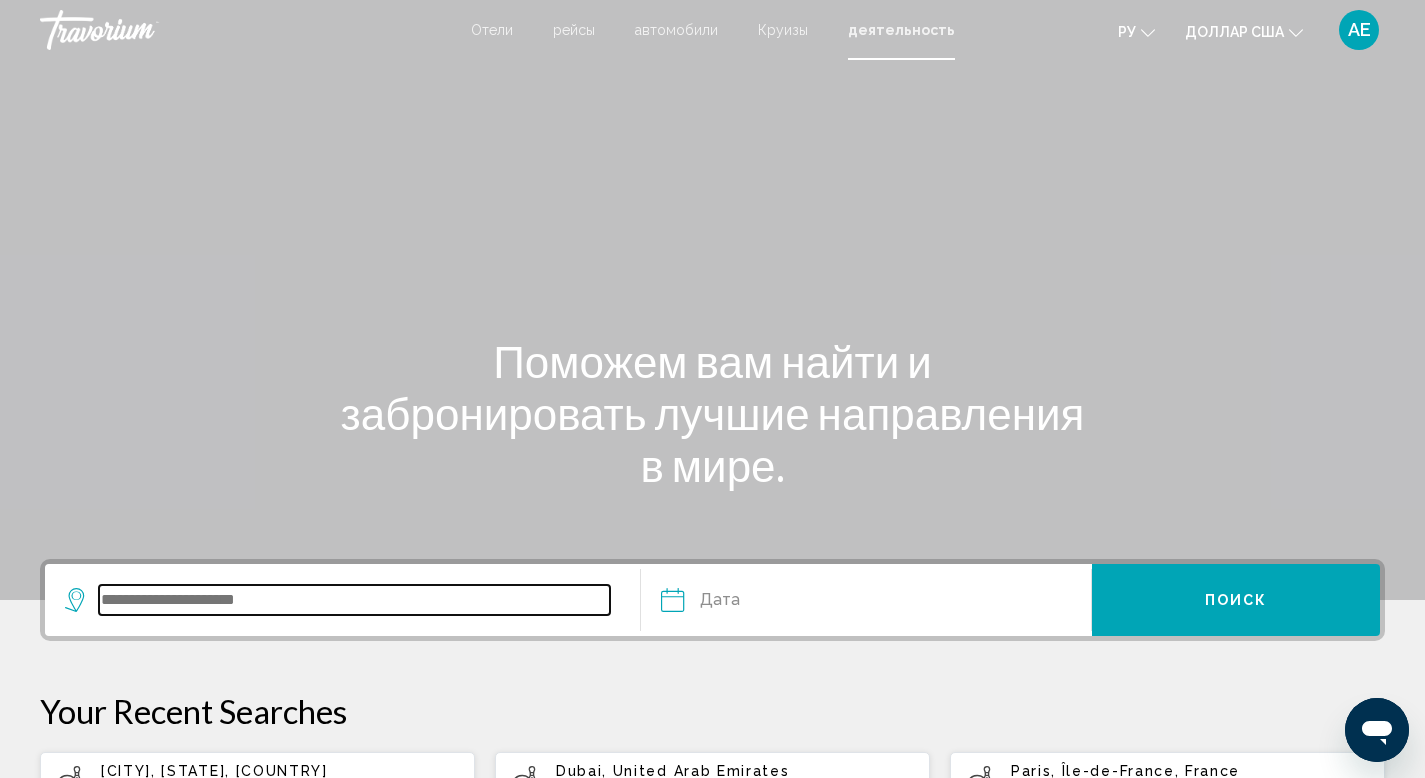 click at bounding box center [354, 600] 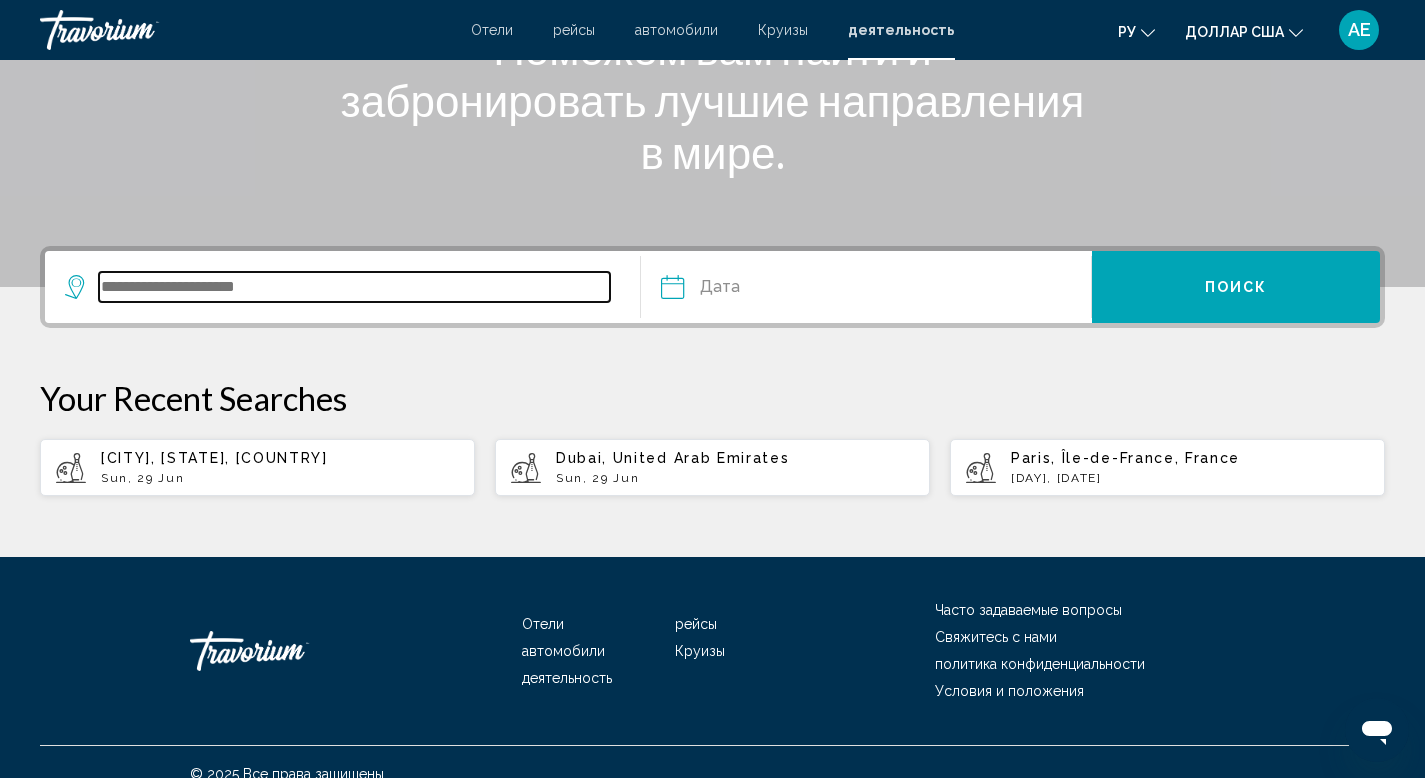 scroll, scrollTop: 337, scrollLeft: 0, axis: vertical 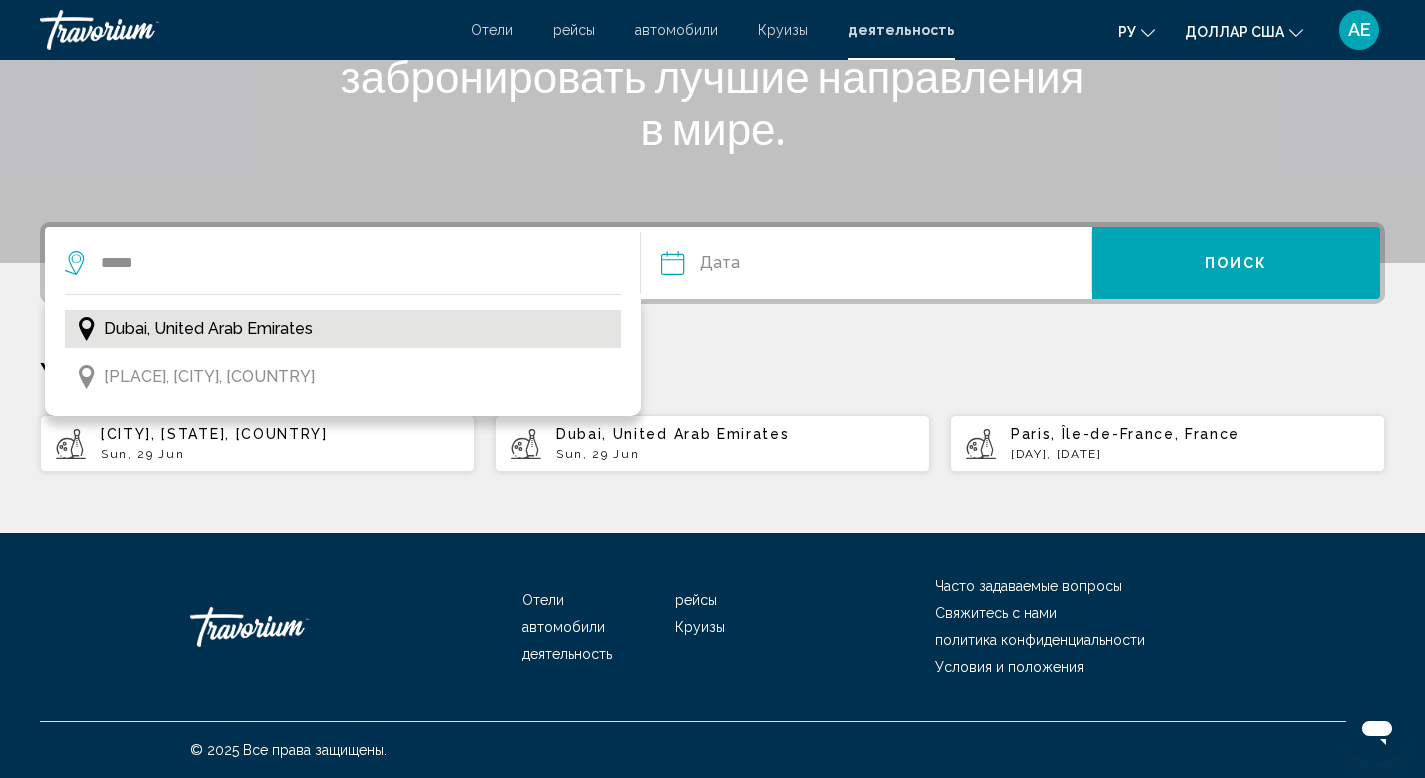 click on "Dubai, United Arab Emirates" at bounding box center [208, 329] 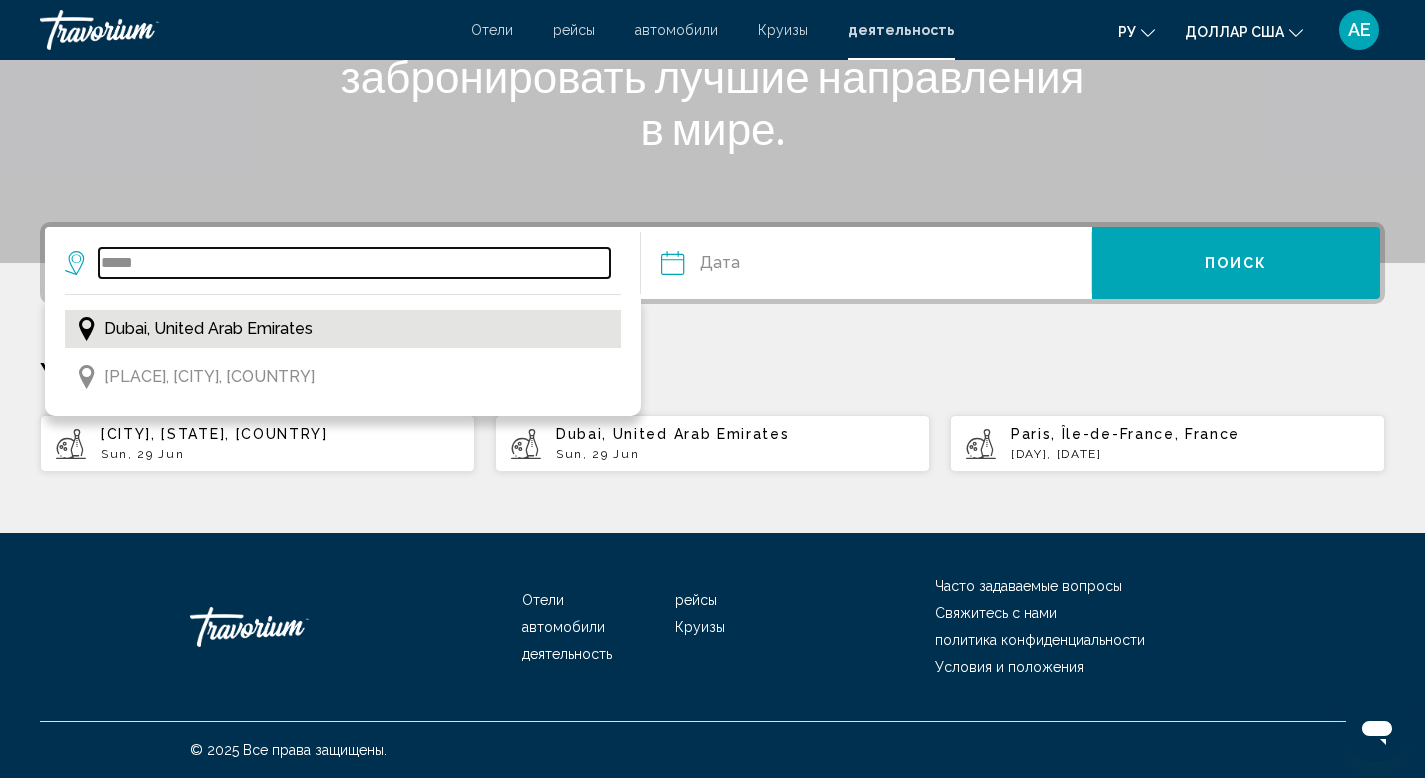 type on "**********" 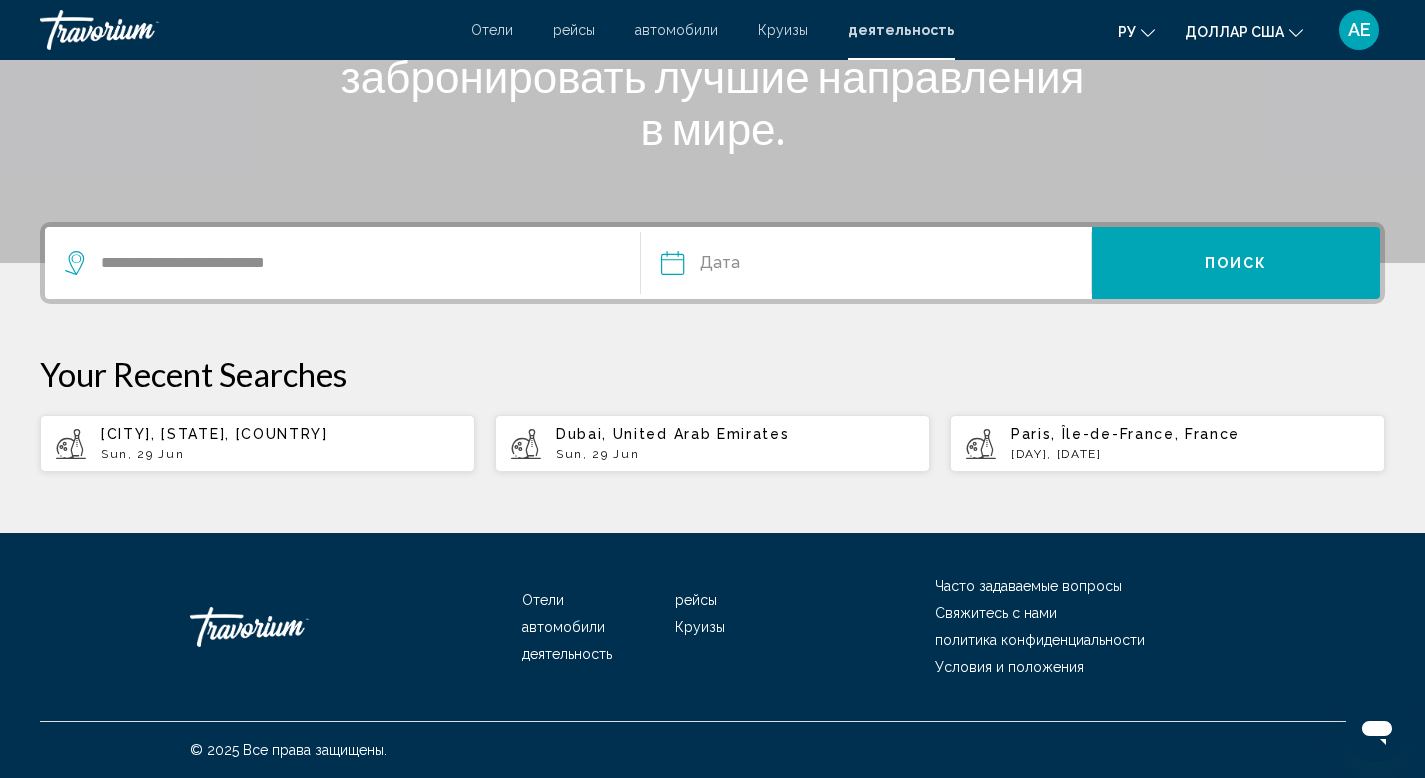 click at bounding box center [767, 266] 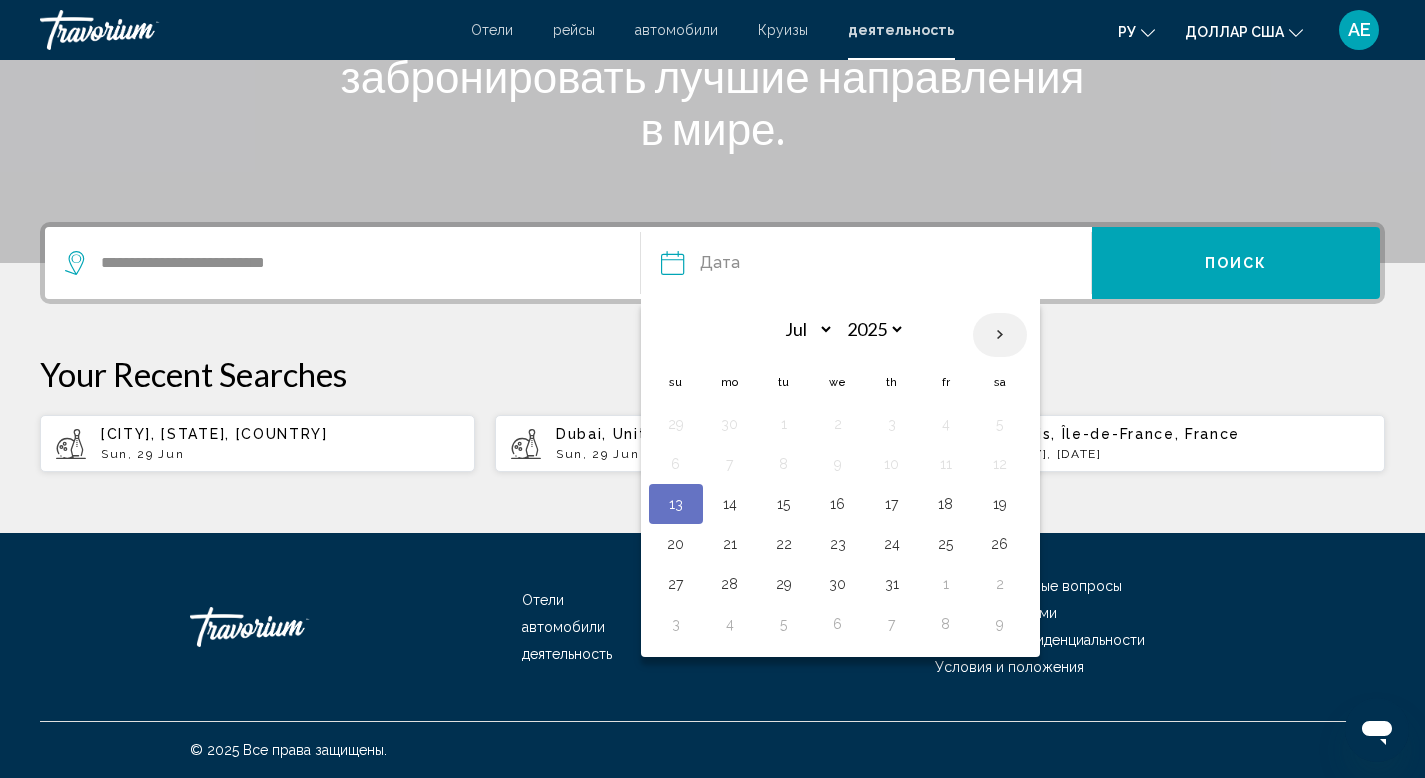 click at bounding box center [1000, 335] 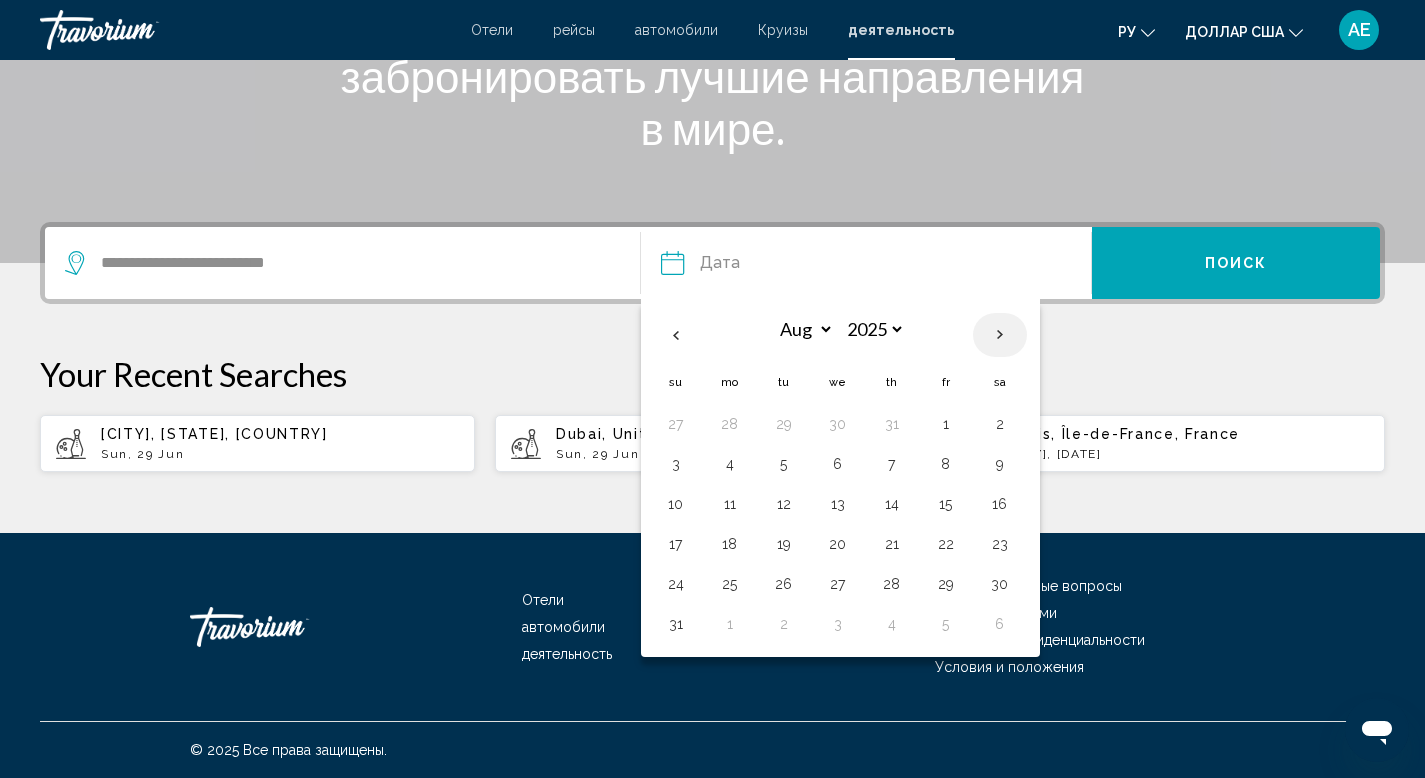 click at bounding box center (1000, 335) 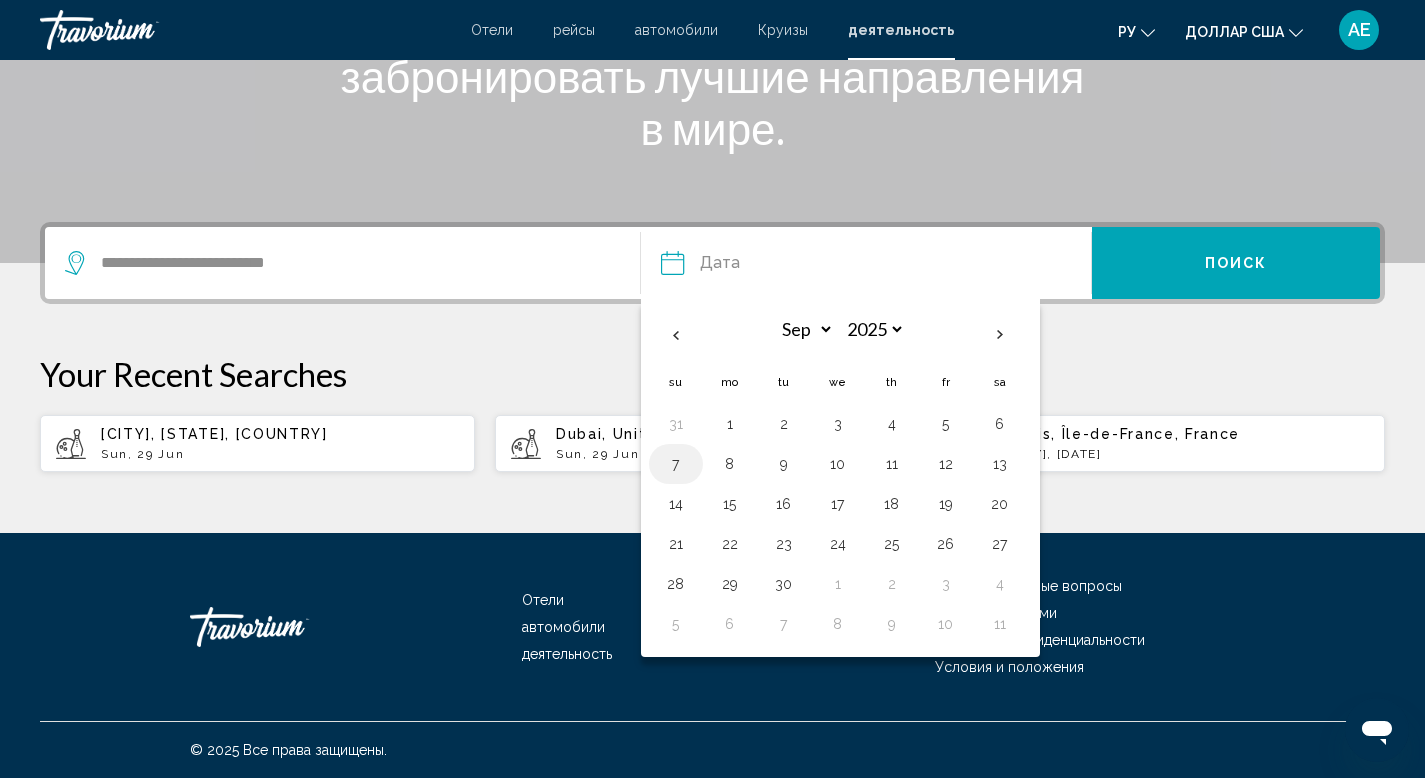 click on "7" at bounding box center [676, 464] 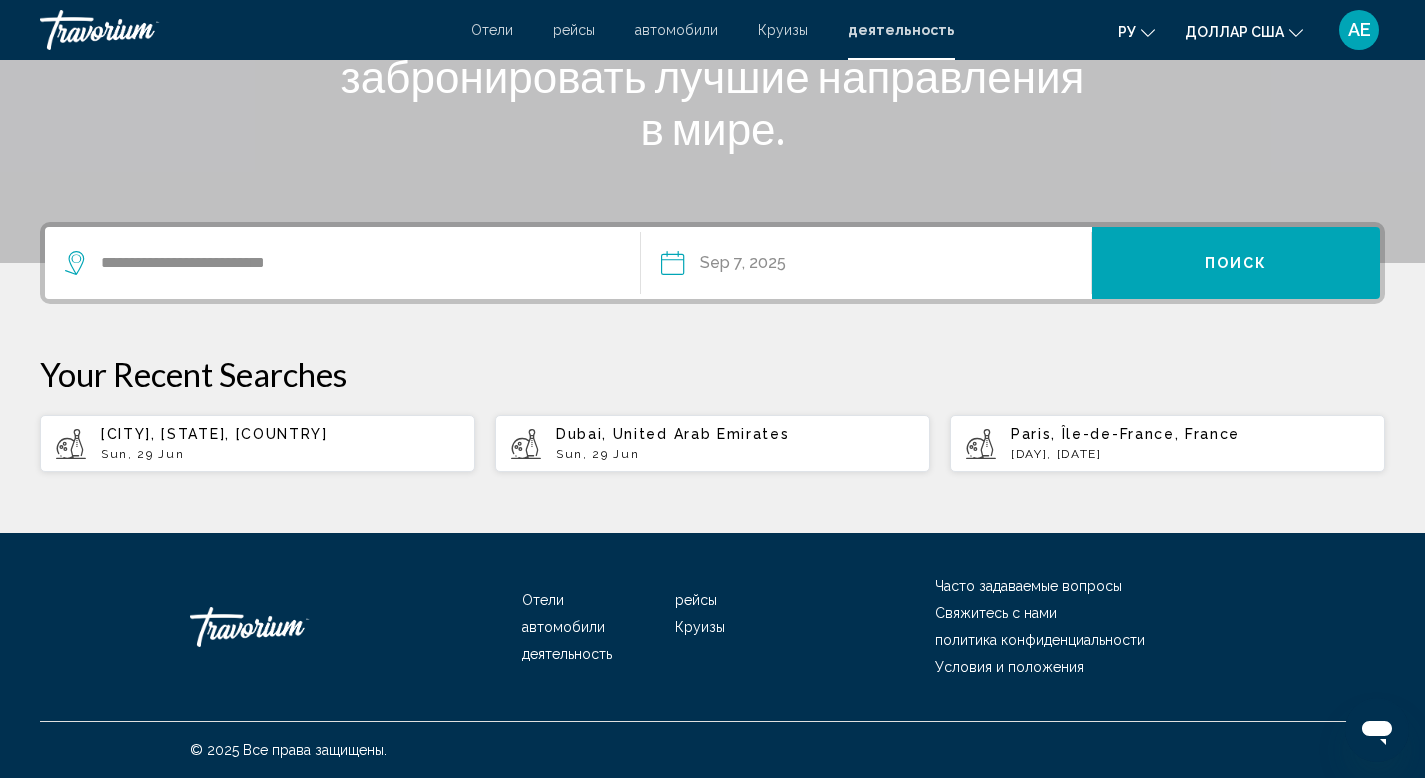 click on "Поиск" at bounding box center [1236, 263] 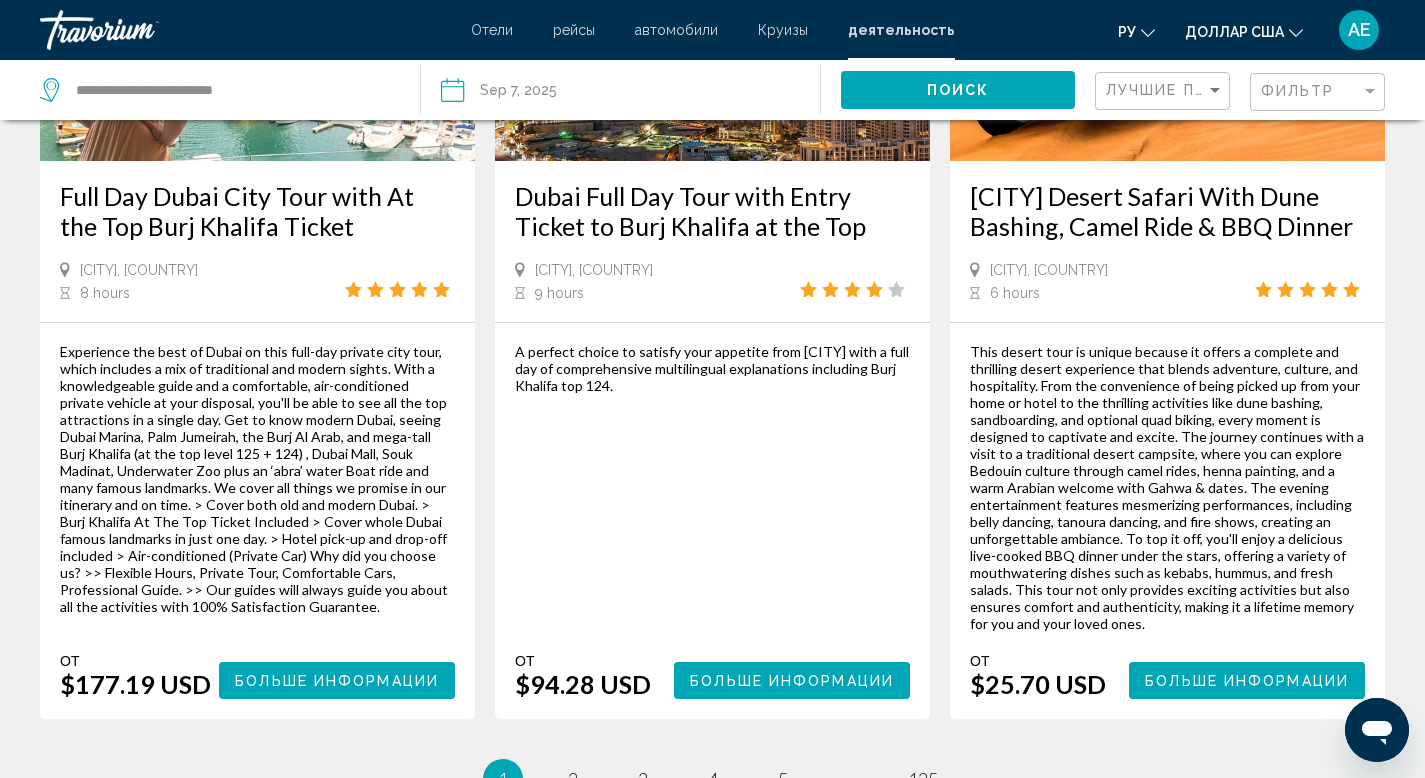 scroll, scrollTop: 2953, scrollLeft: 0, axis: vertical 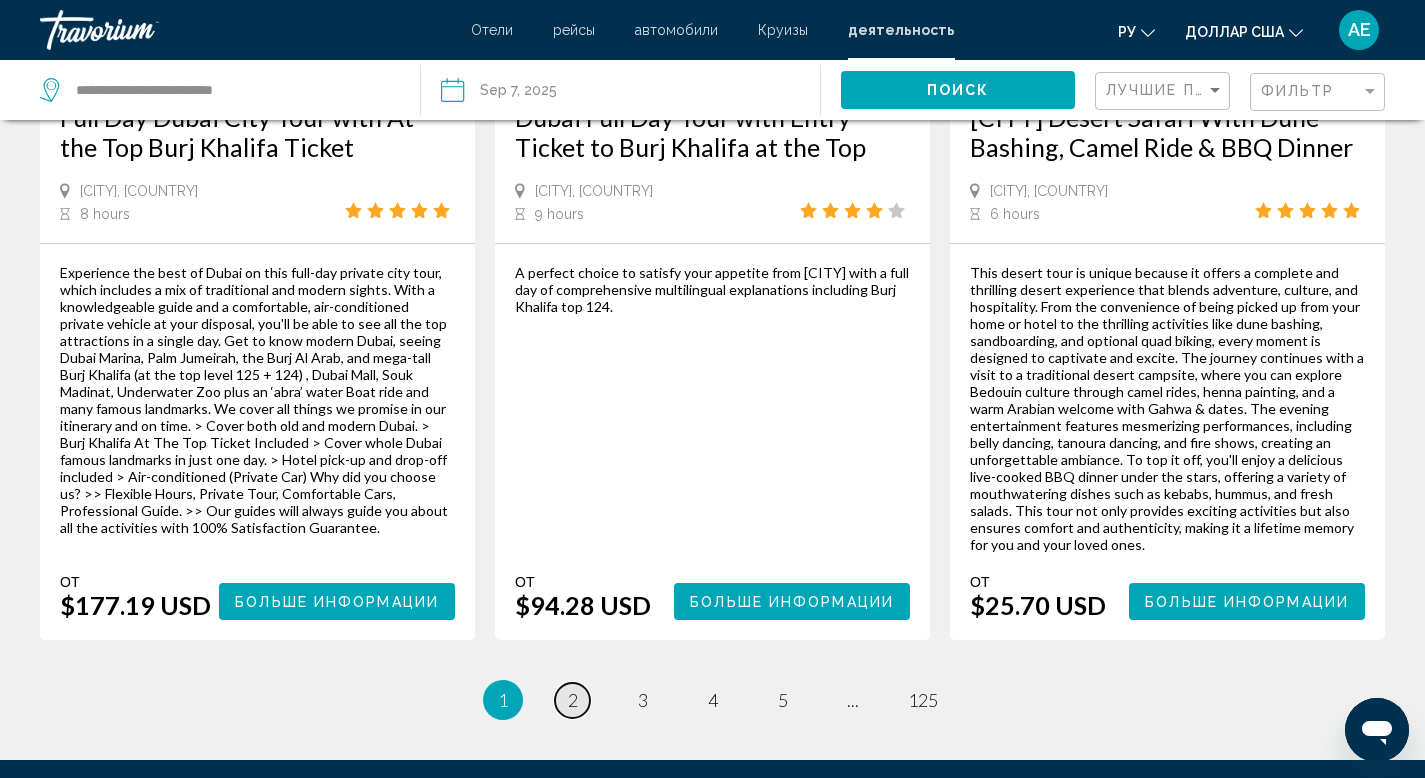 click on "2" at bounding box center (573, 700) 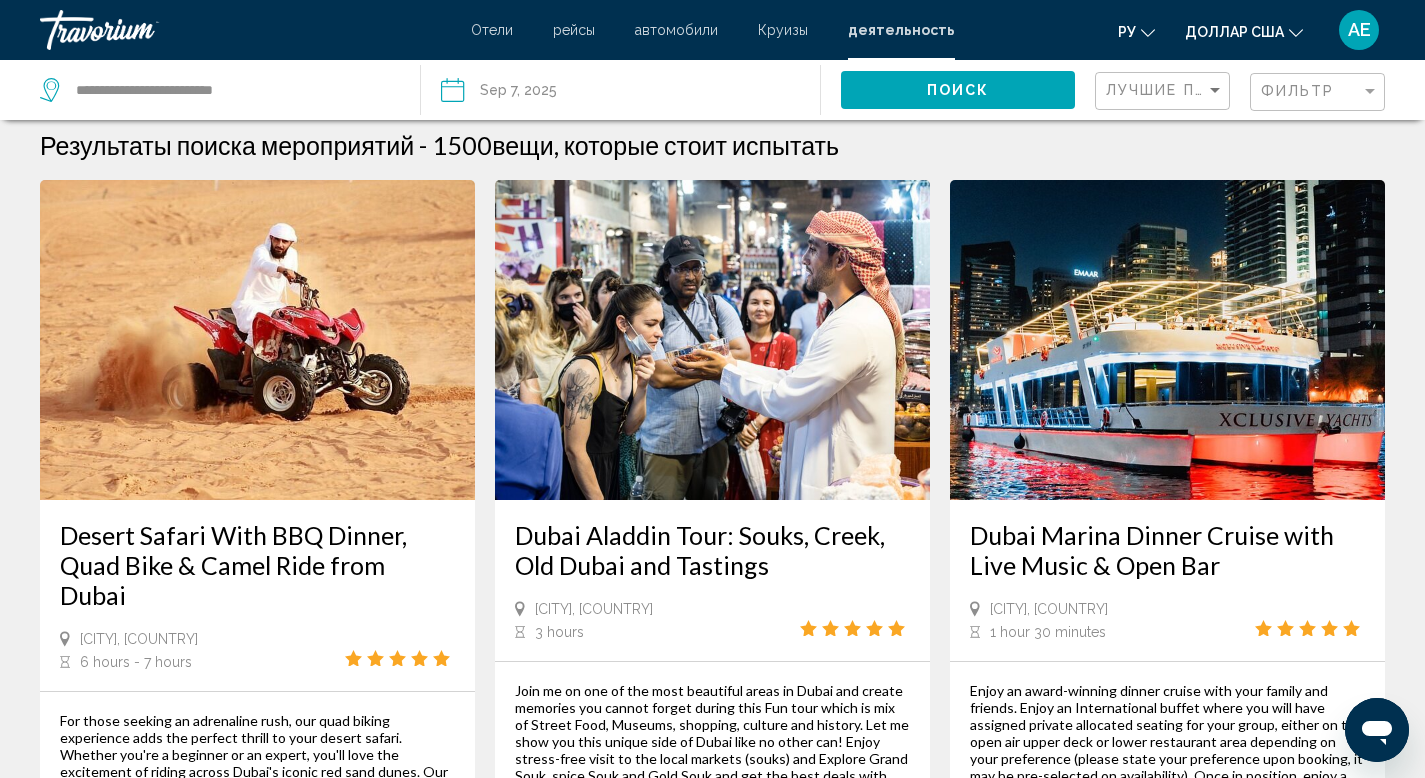 scroll, scrollTop: 0, scrollLeft: 0, axis: both 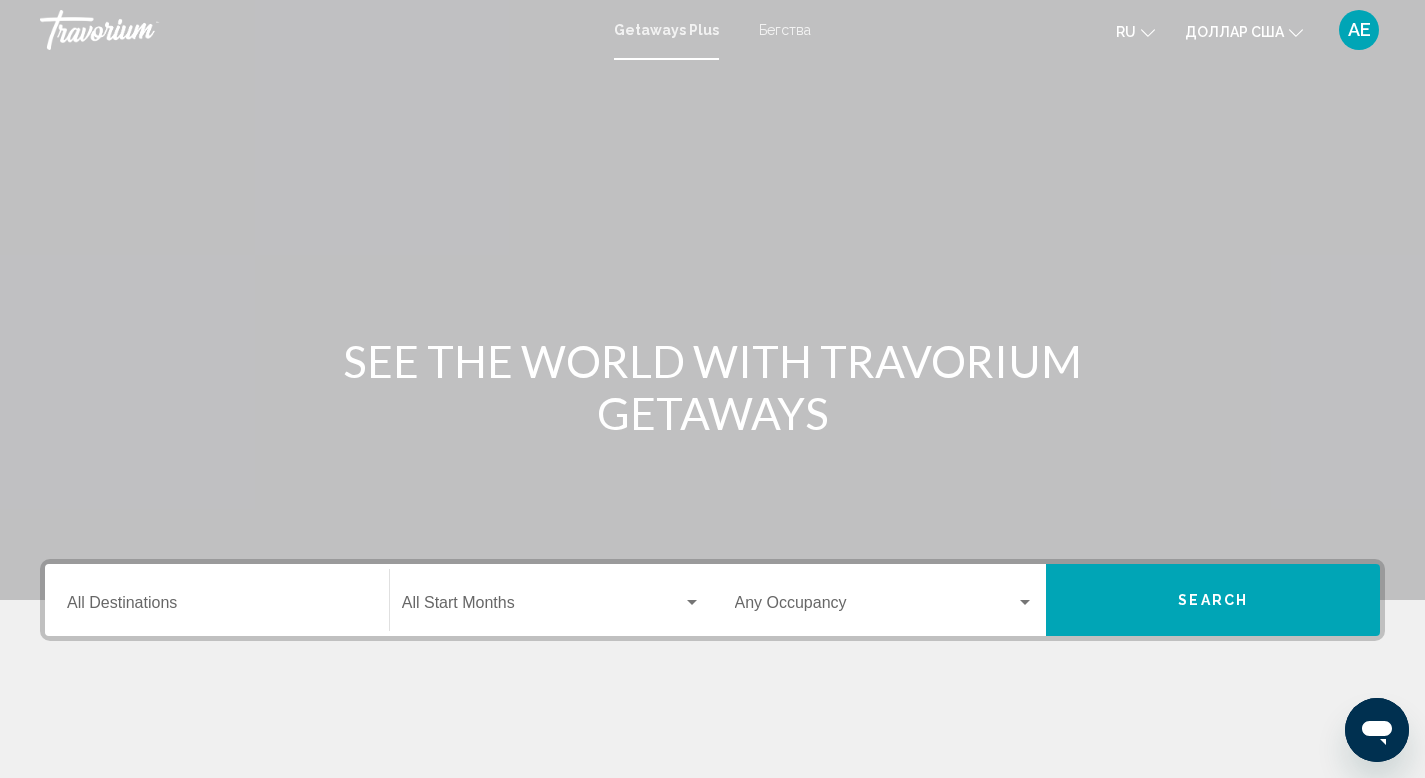 click on "Destination All Destinations" at bounding box center (217, 607) 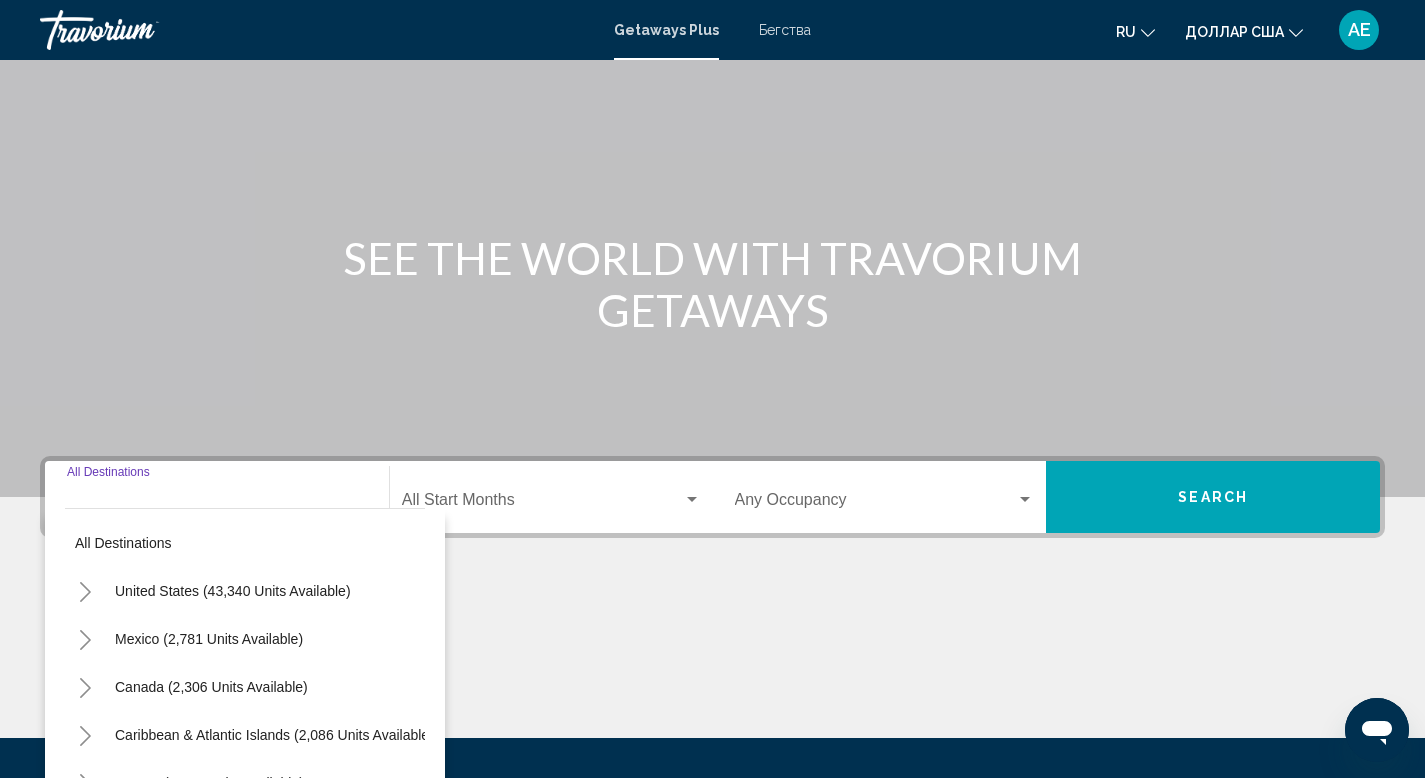 scroll, scrollTop: 308, scrollLeft: 0, axis: vertical 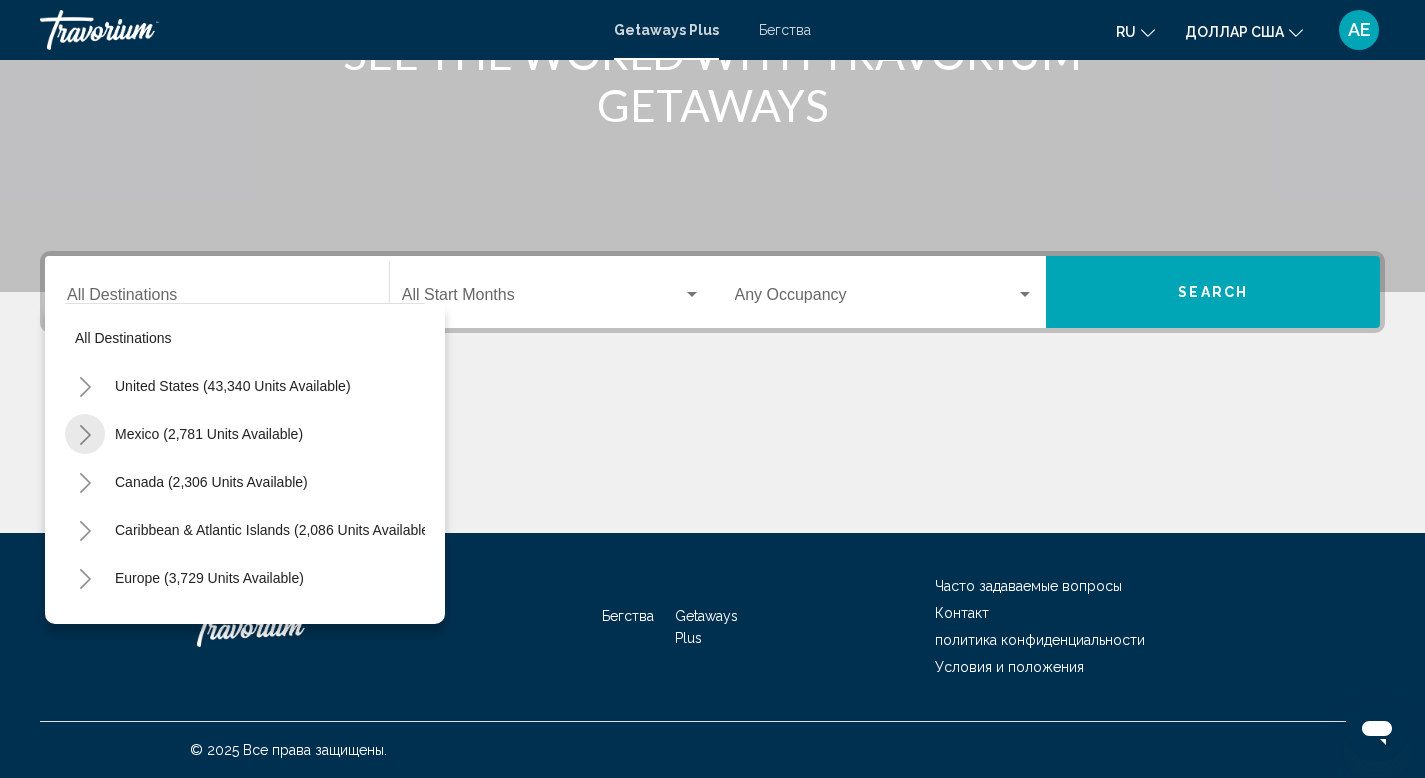click 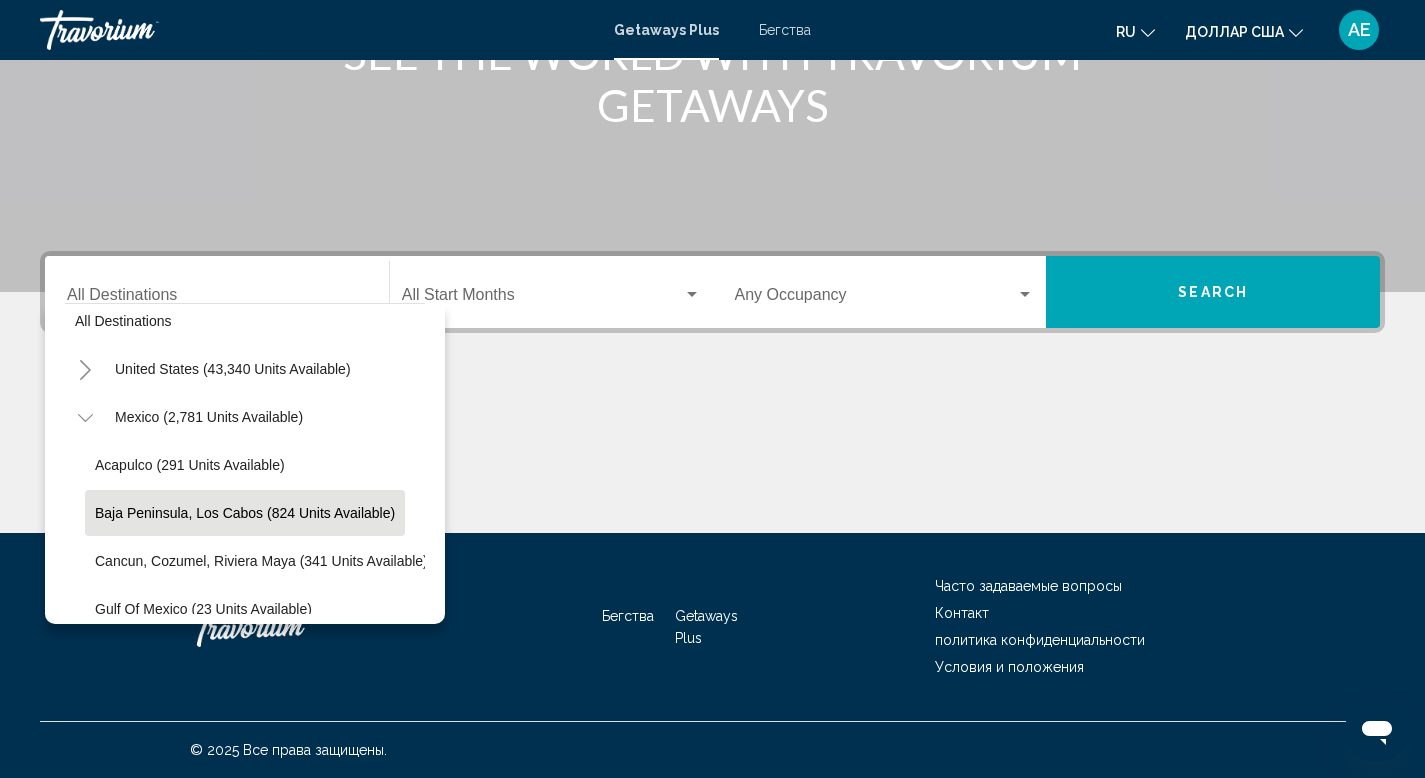 scroll, scrollTop: 18, scrollLeft: 0, axis: vertical 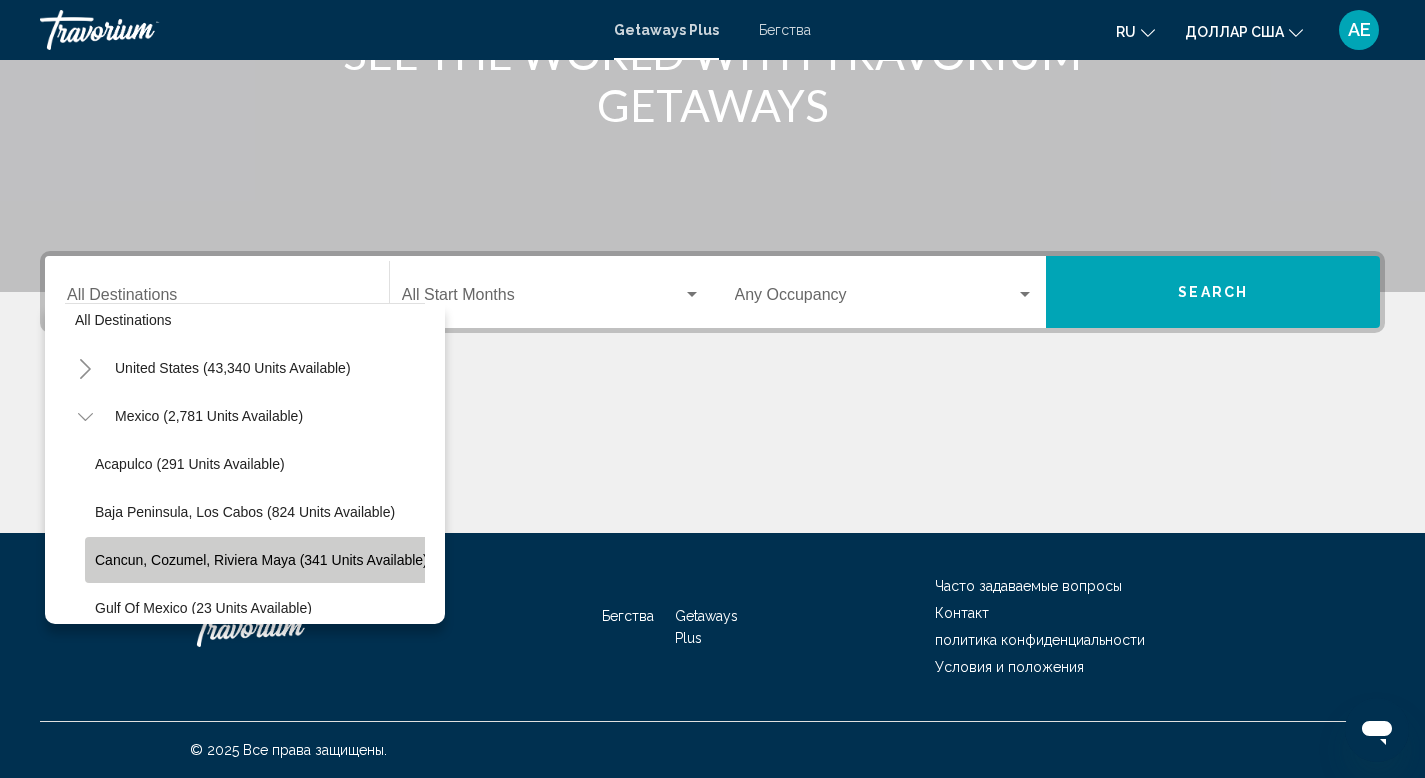 click on "Cancun, Cozumel, Riviera Maya (341 units available)" 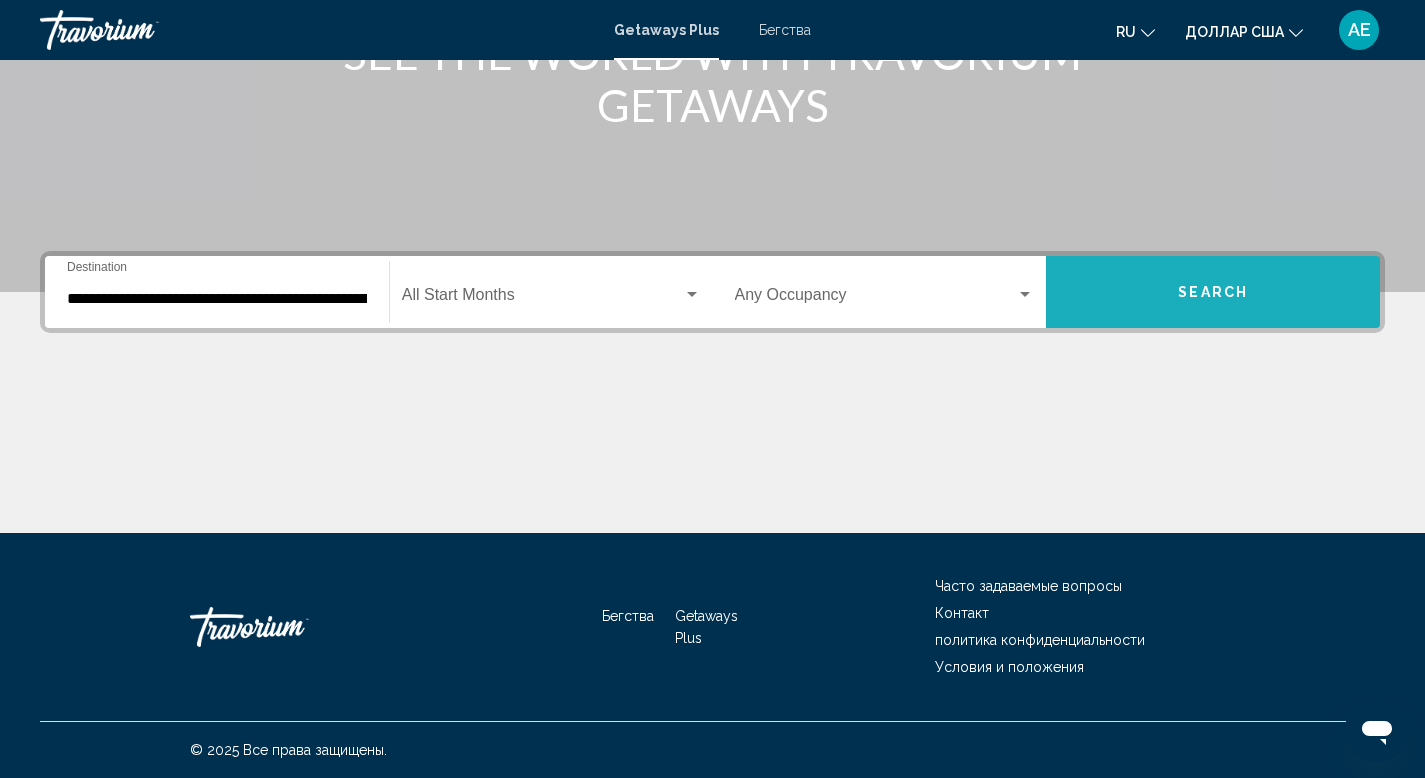 click on "Search" at bounding box center [1213, 292] 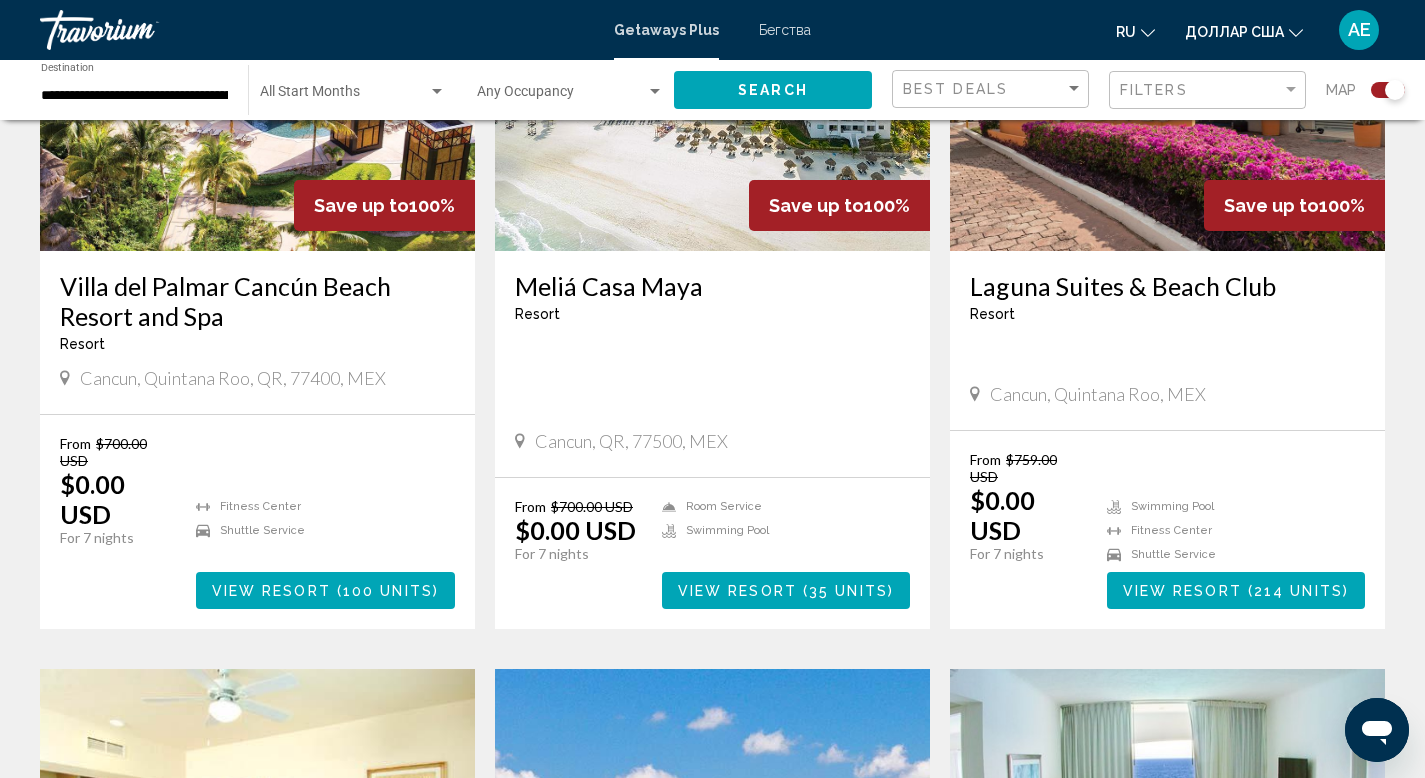 scroll, scrollTop: 838, scrollLeft: 0, axis: vertical 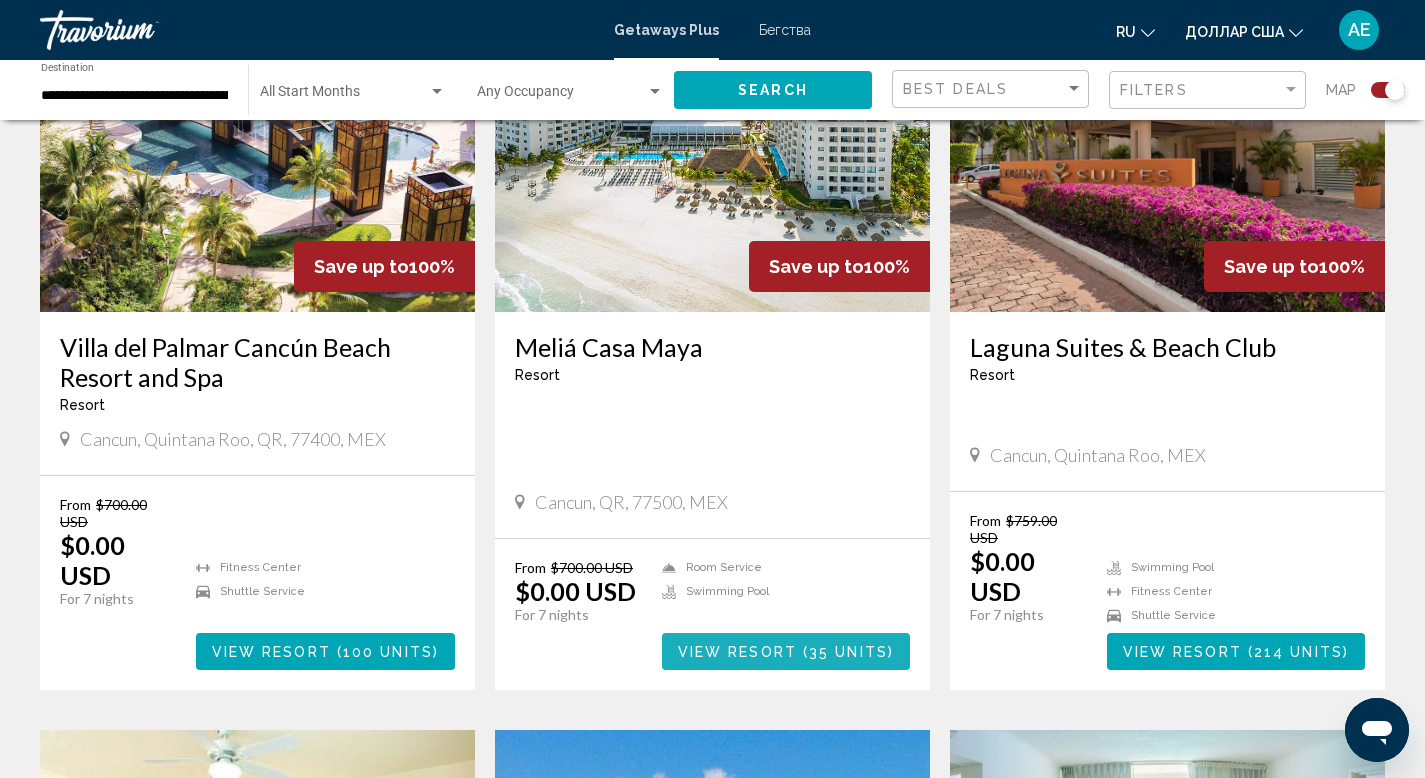 click on "View Resort    ( 35 units )" at bounding box center (786, 651) 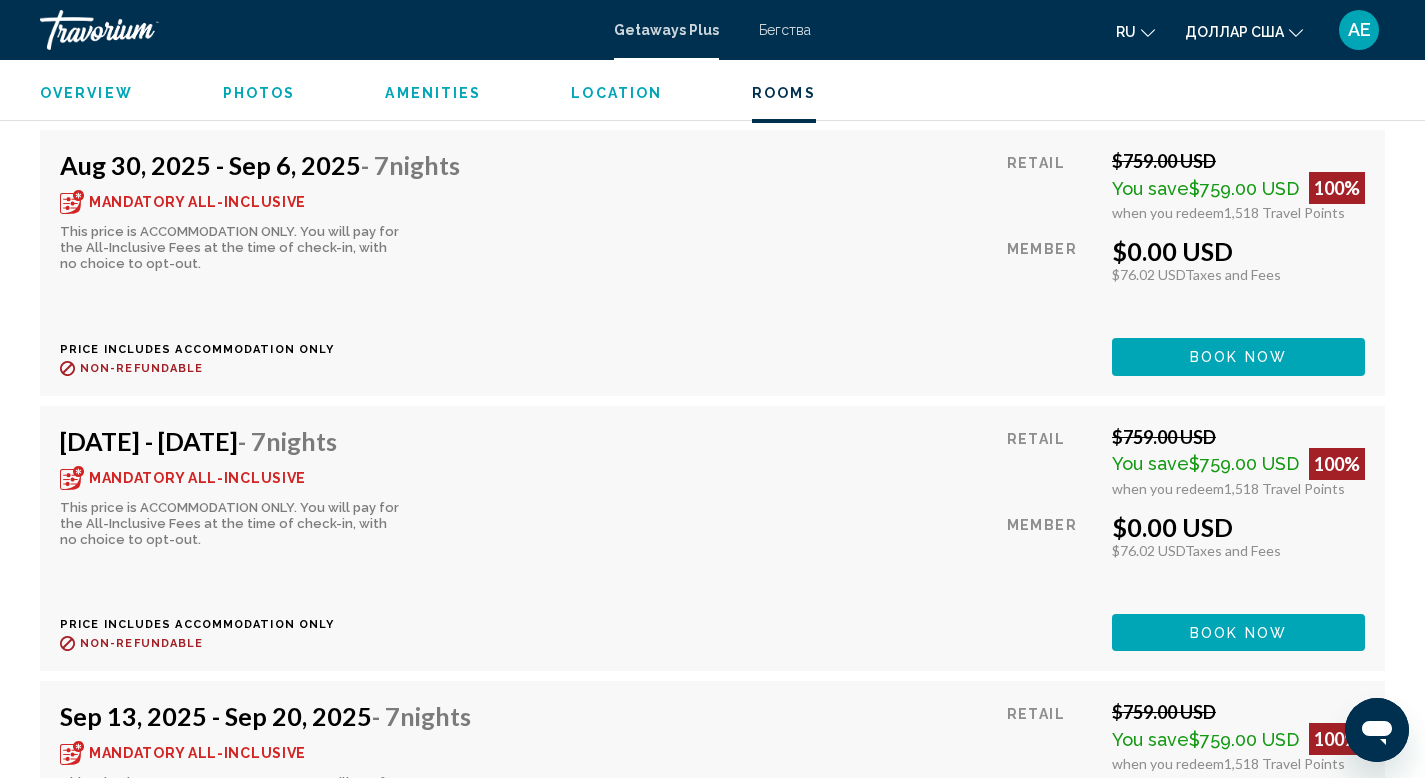 scroll, scrollTop: 3490, scrollLeft: 0, axis: vertical 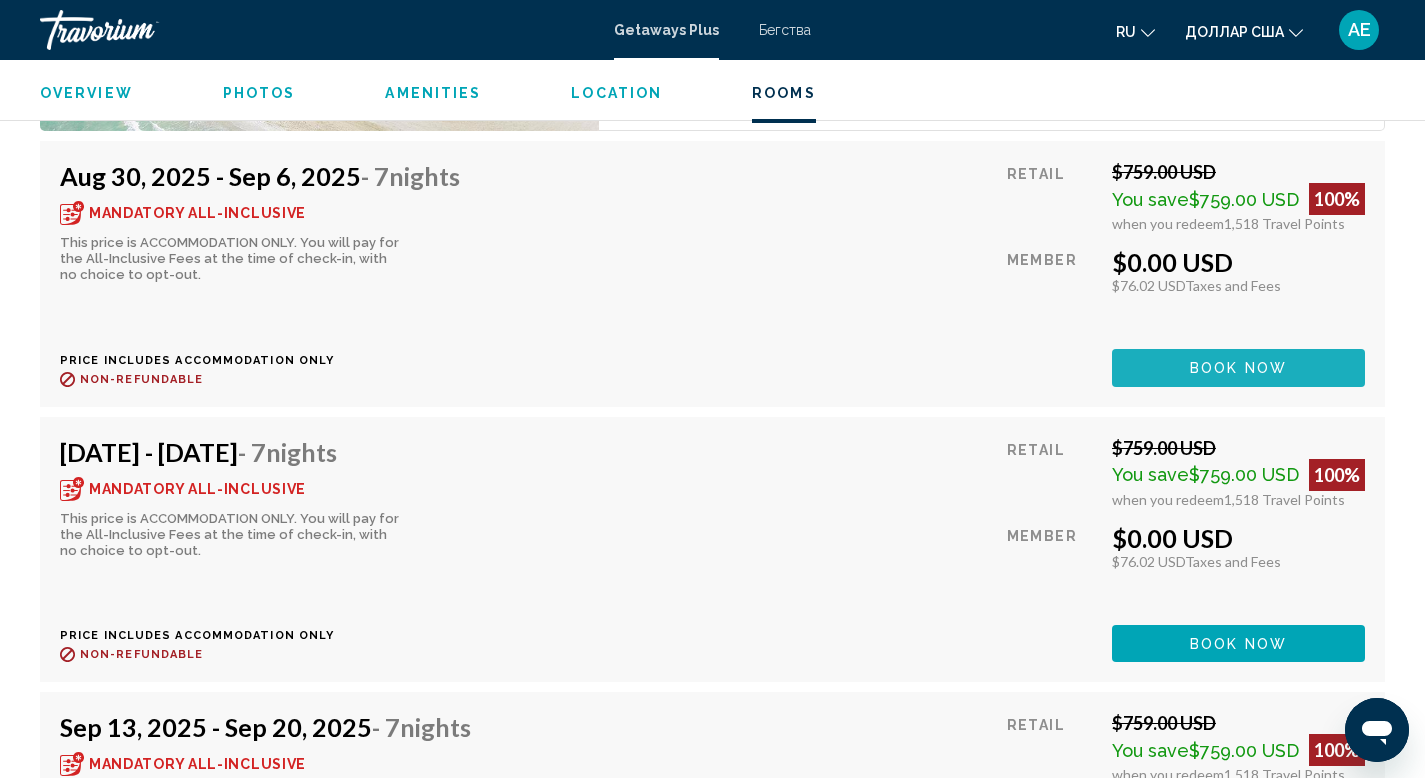 click on "Book now" at bounding box center (1238, 367) 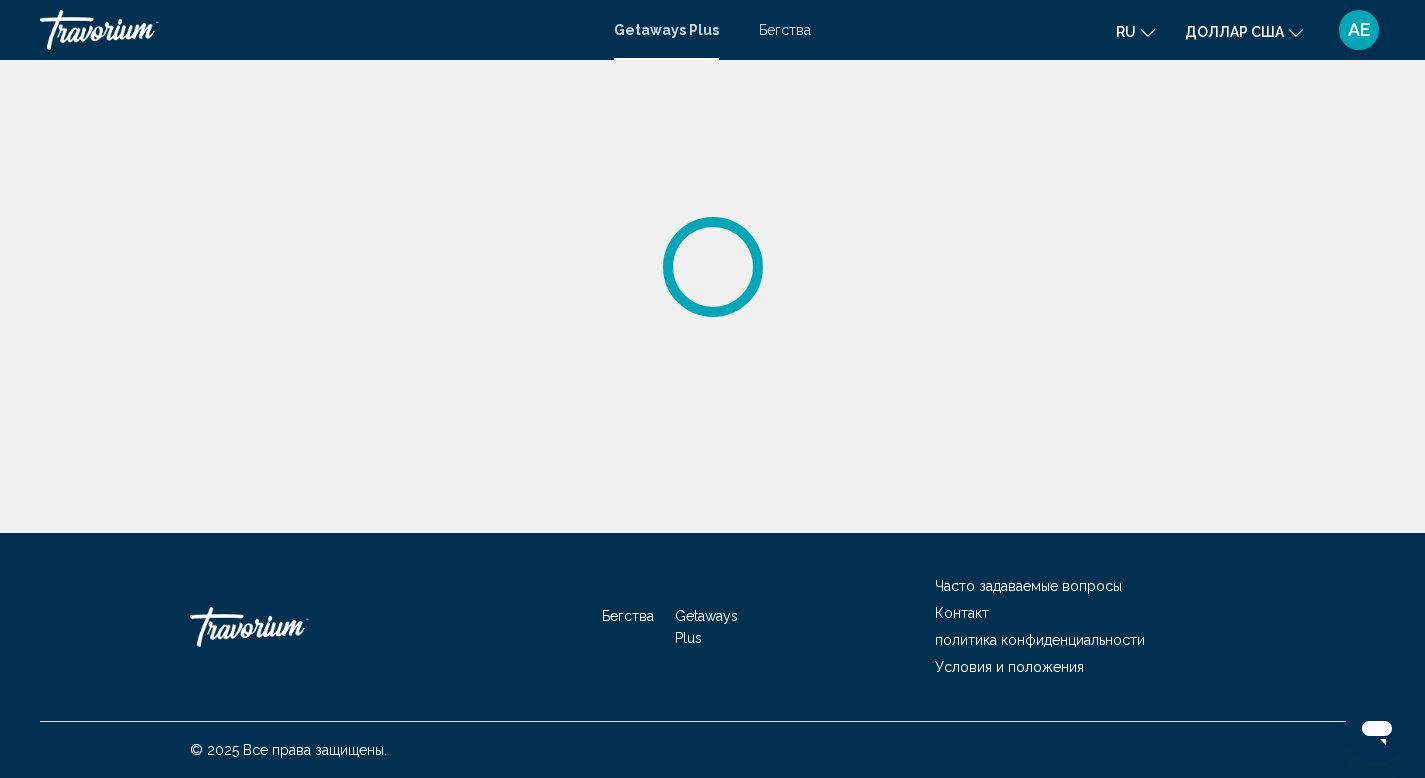 scroll, scrollTop: 0, scrollLeft: 0, axis: both 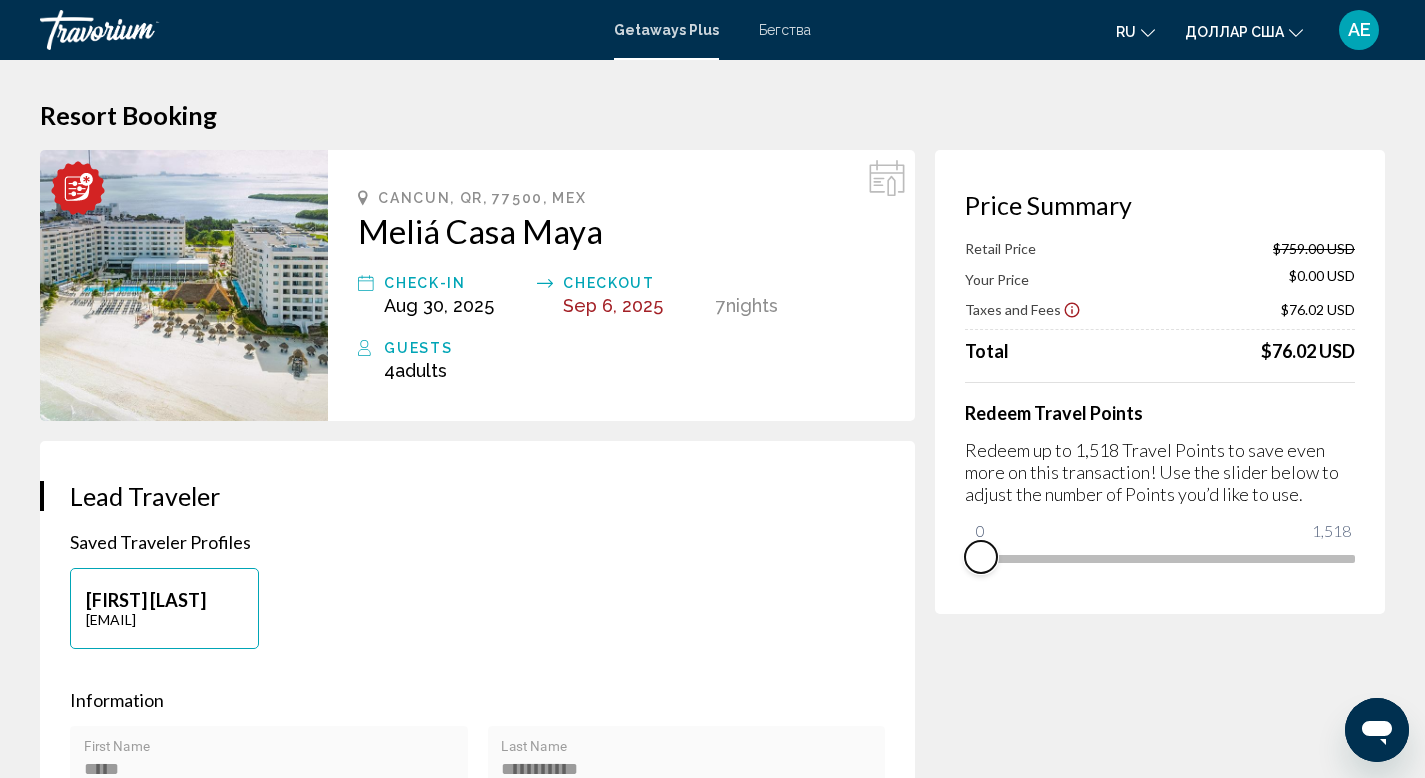 drag, startPoint x: 1331, startPoint y: 584, endPoint x: 944, endPoint y: 584, distance: 387 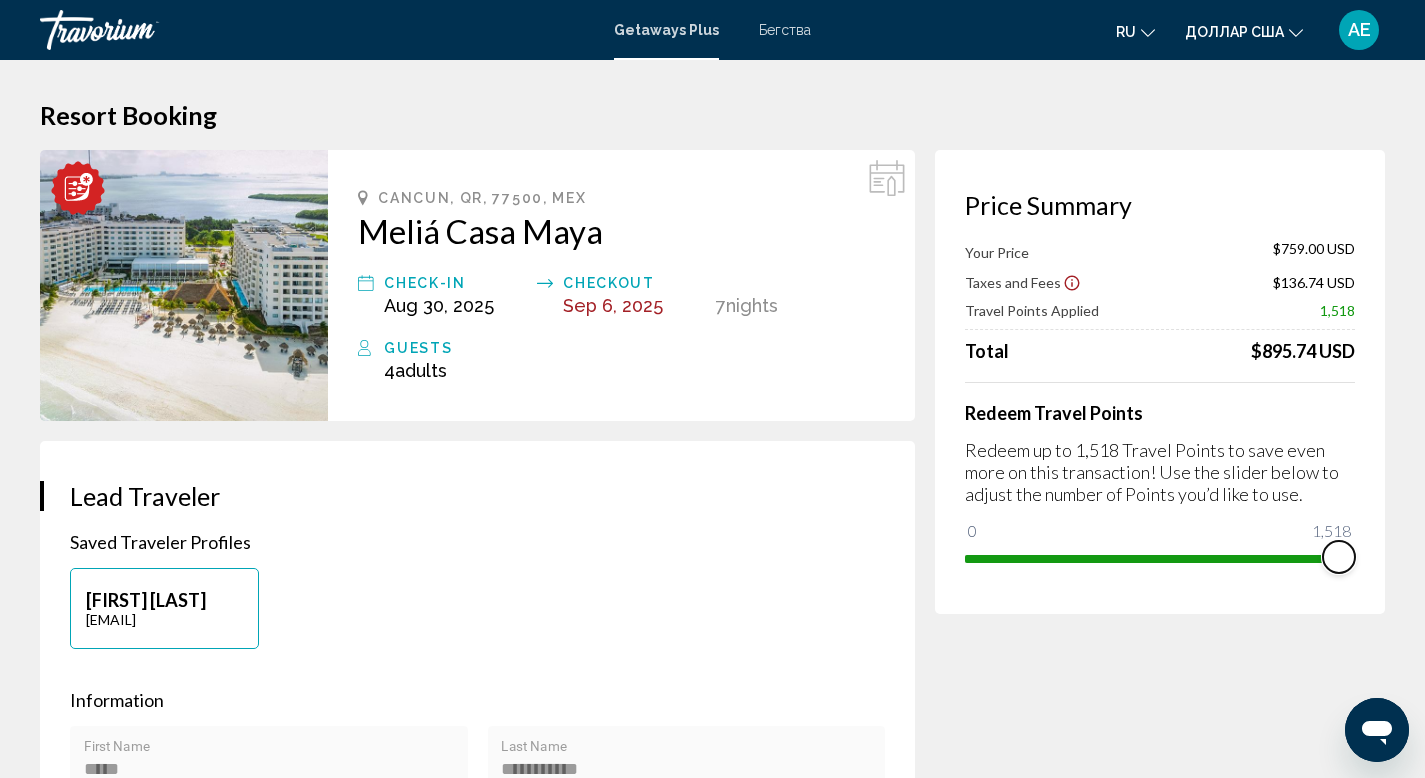 drag, startPoint x: 983, startPoint y: 538, endPoint x: 1434, endPoint y: 542, distance: 451.01773 